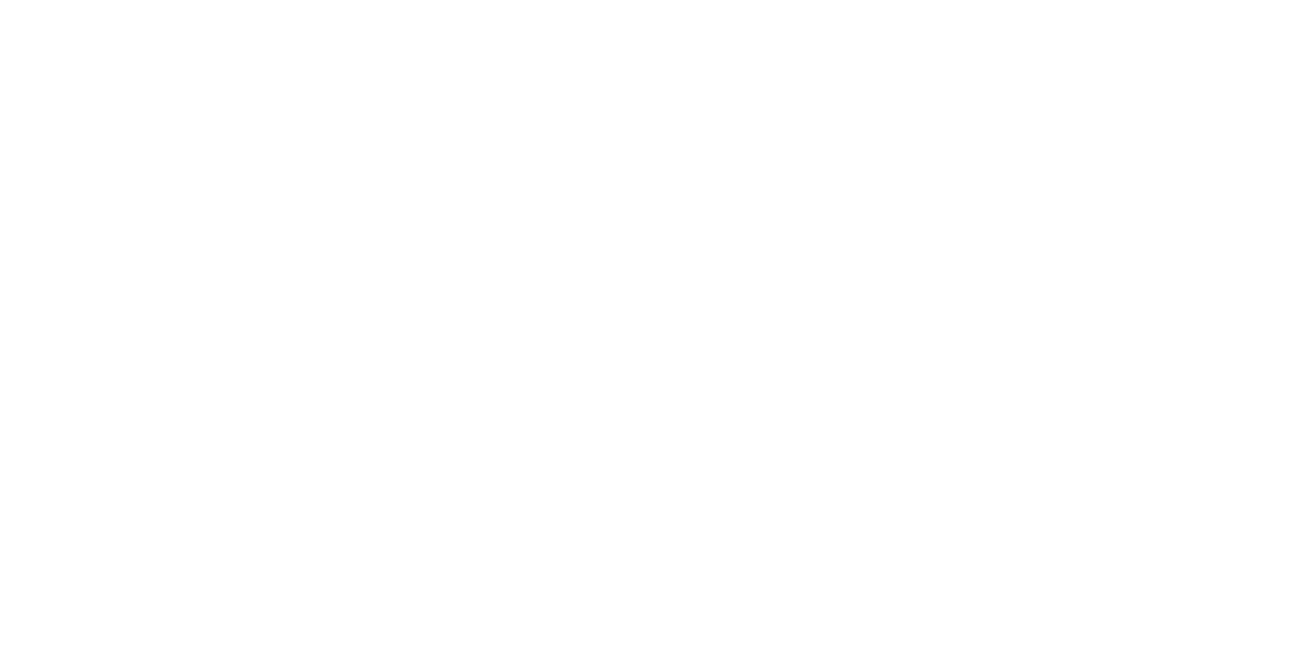 scroll, scrollTop: 0, scrollLeft: 0, axis: both 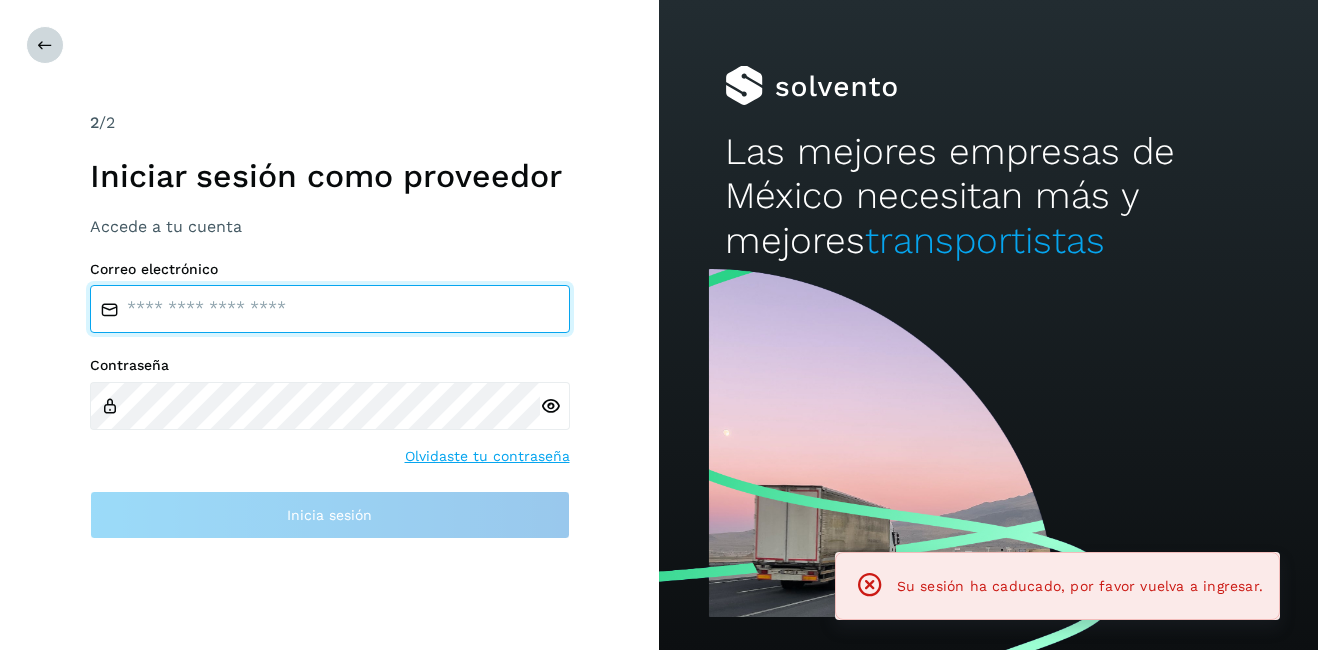 type on "**********" 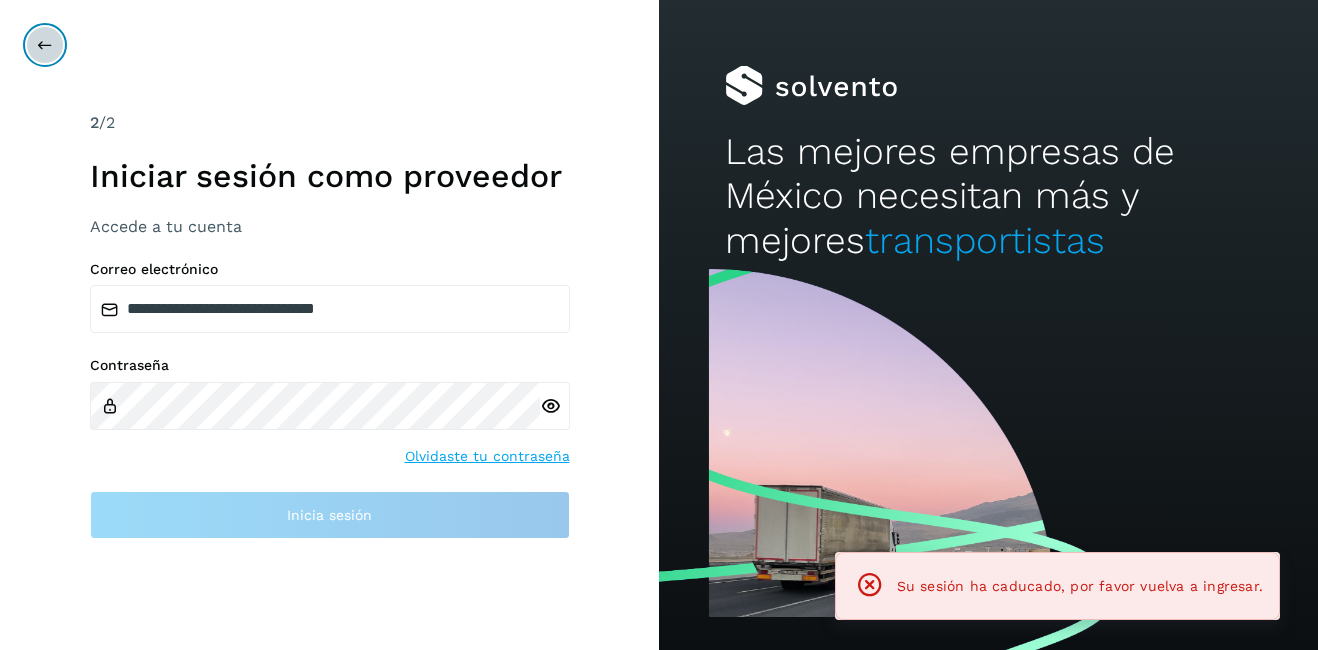 click at bounding box center [45, 45] 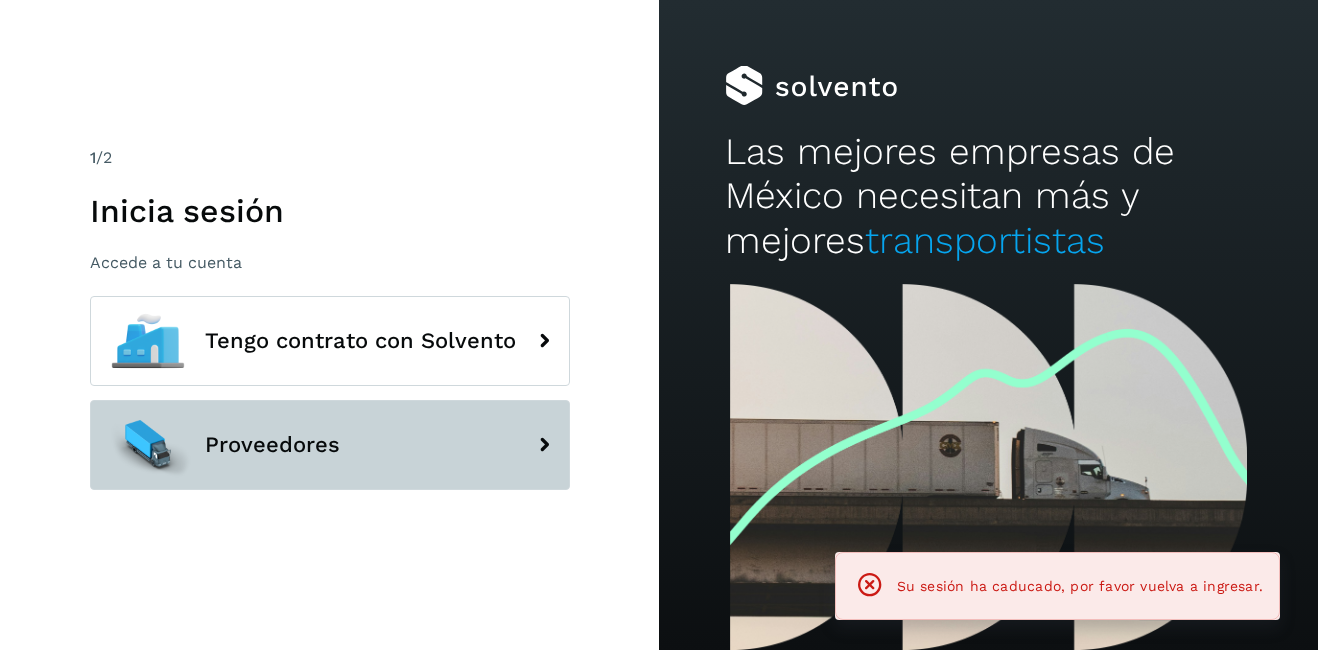 click on "Proveedores" 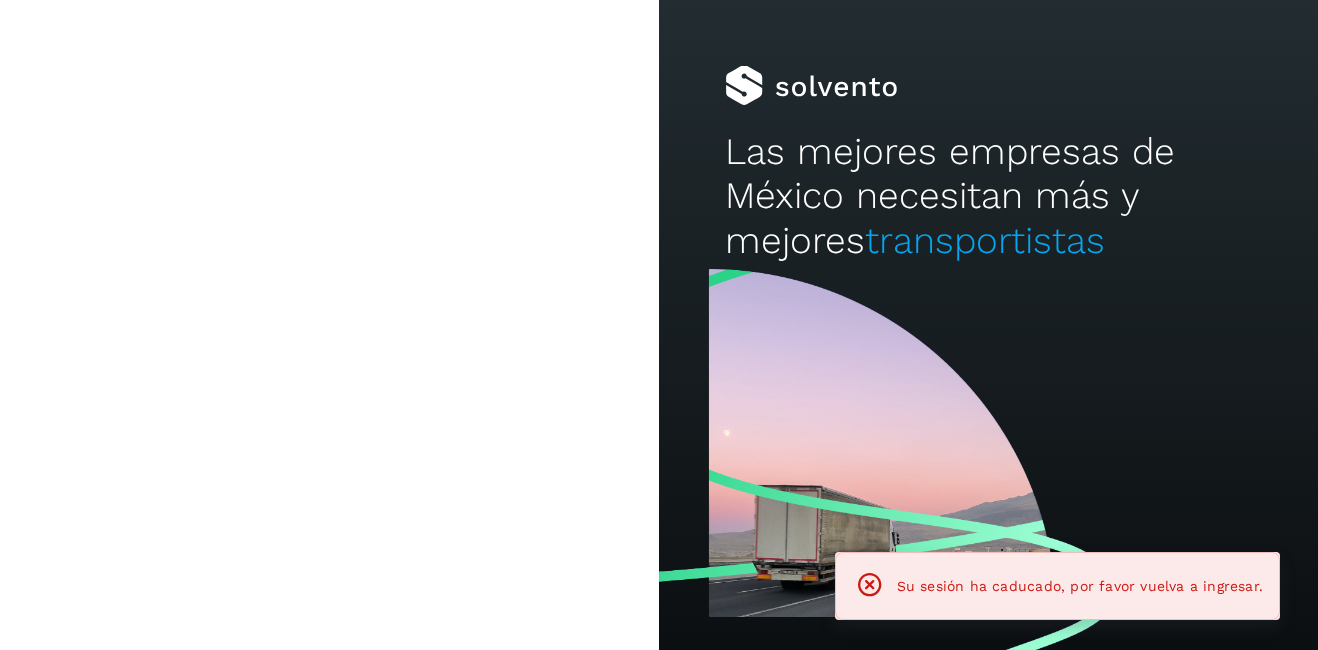 type on "**********" 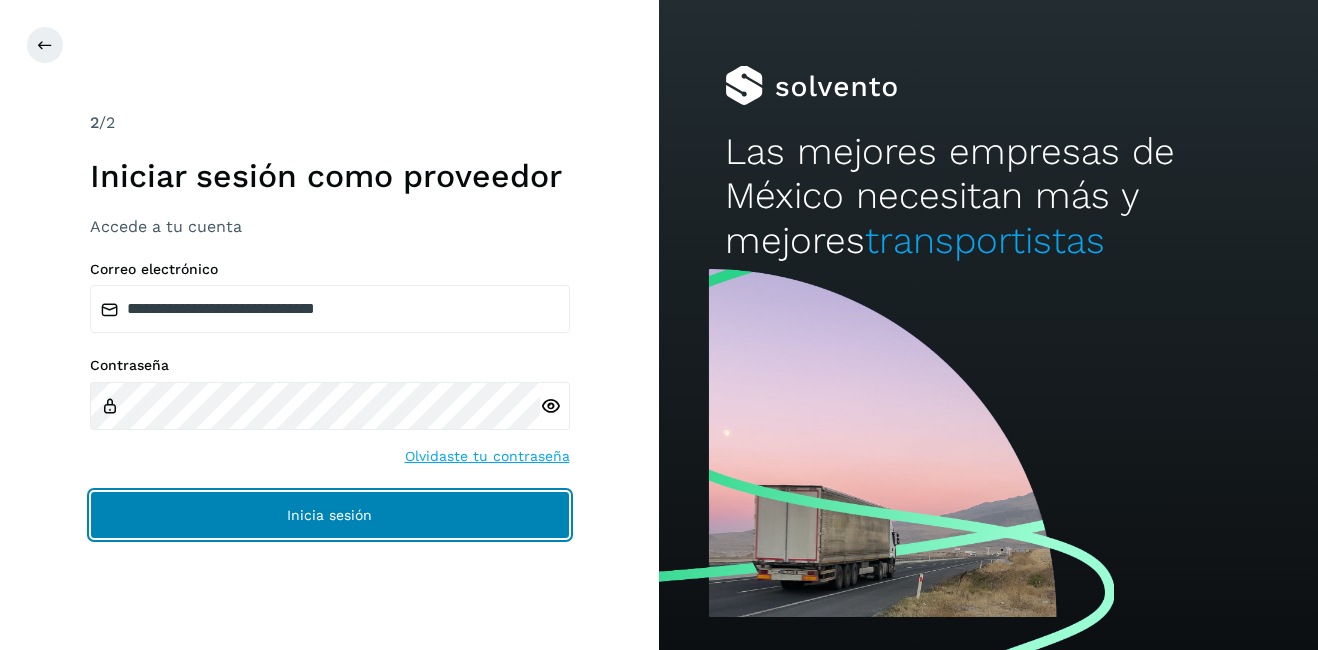 click on "Inicia sesión" at bounding box center (330, 515) 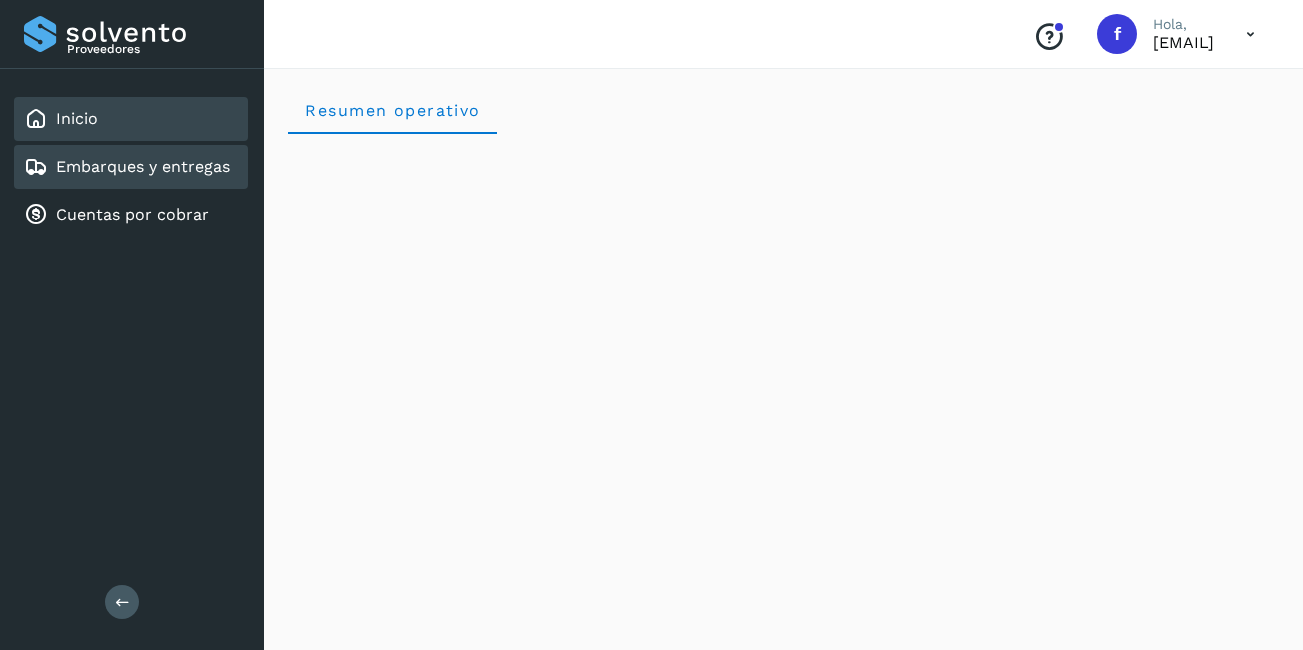 click on "Embarques y entregas" 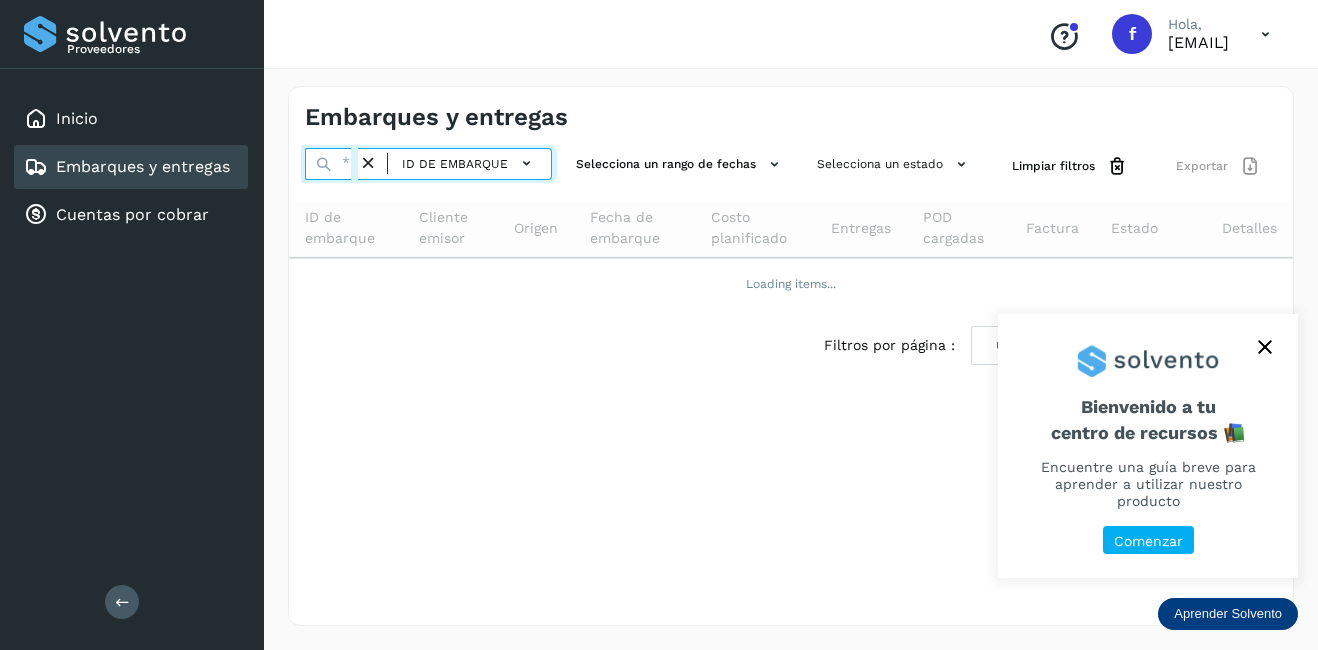 click at bounding box center [331, 164] 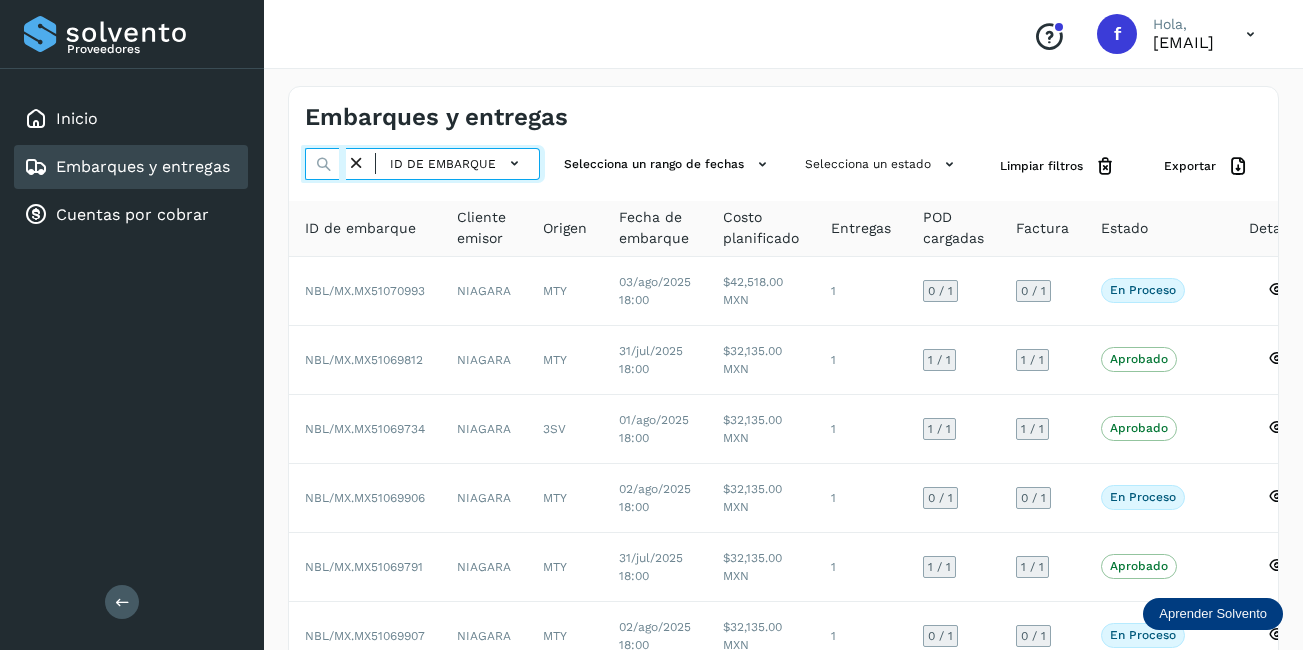 click at bounding box center [325, 164] 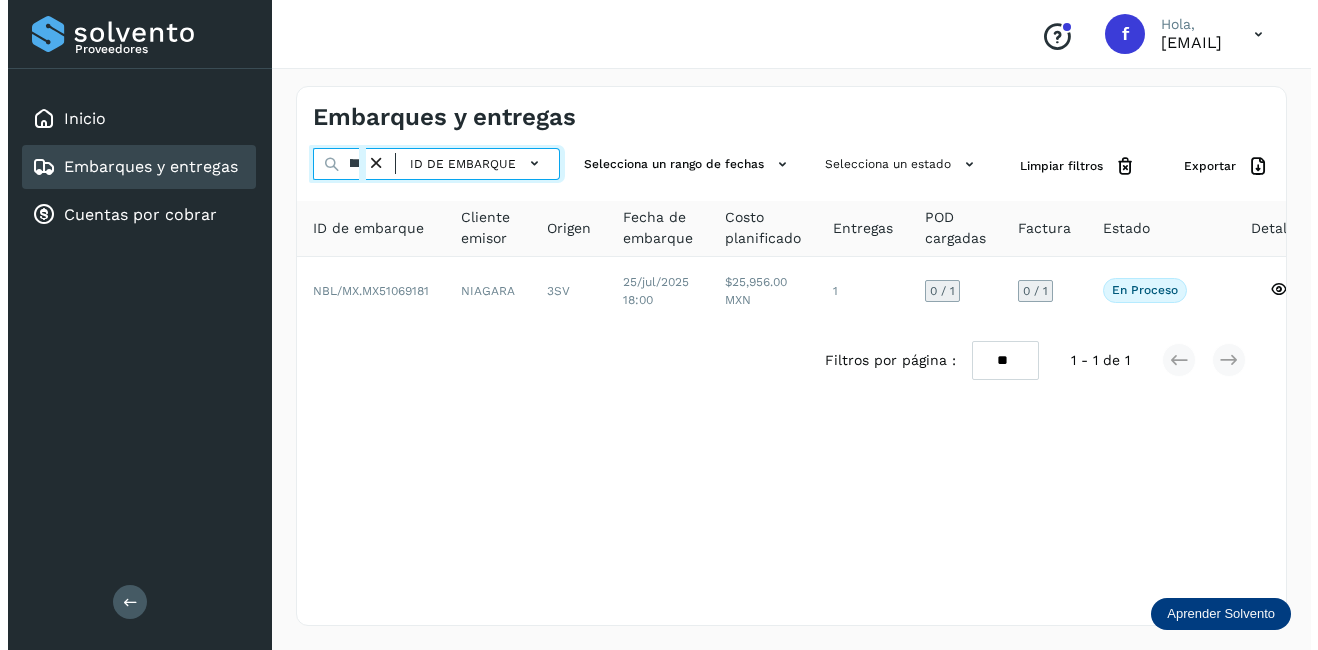 scroll, scrollTop: 0, scrollLeft: 47, axis: horizontal 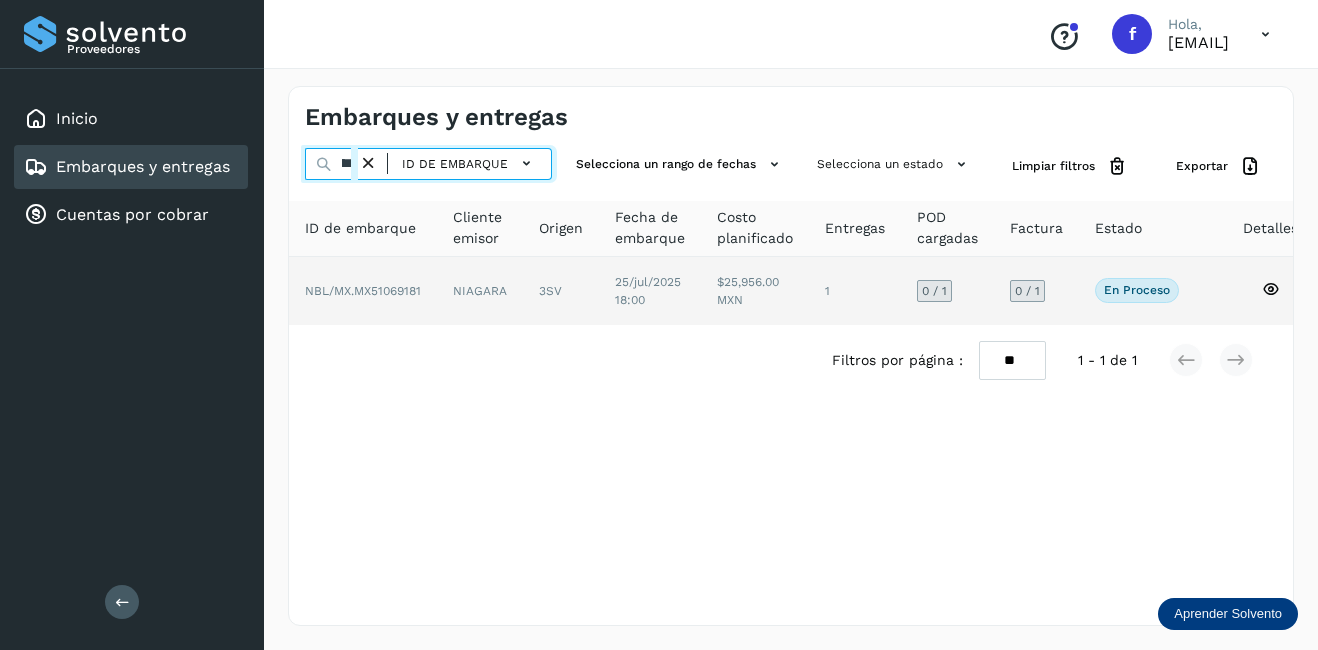 type on "********" 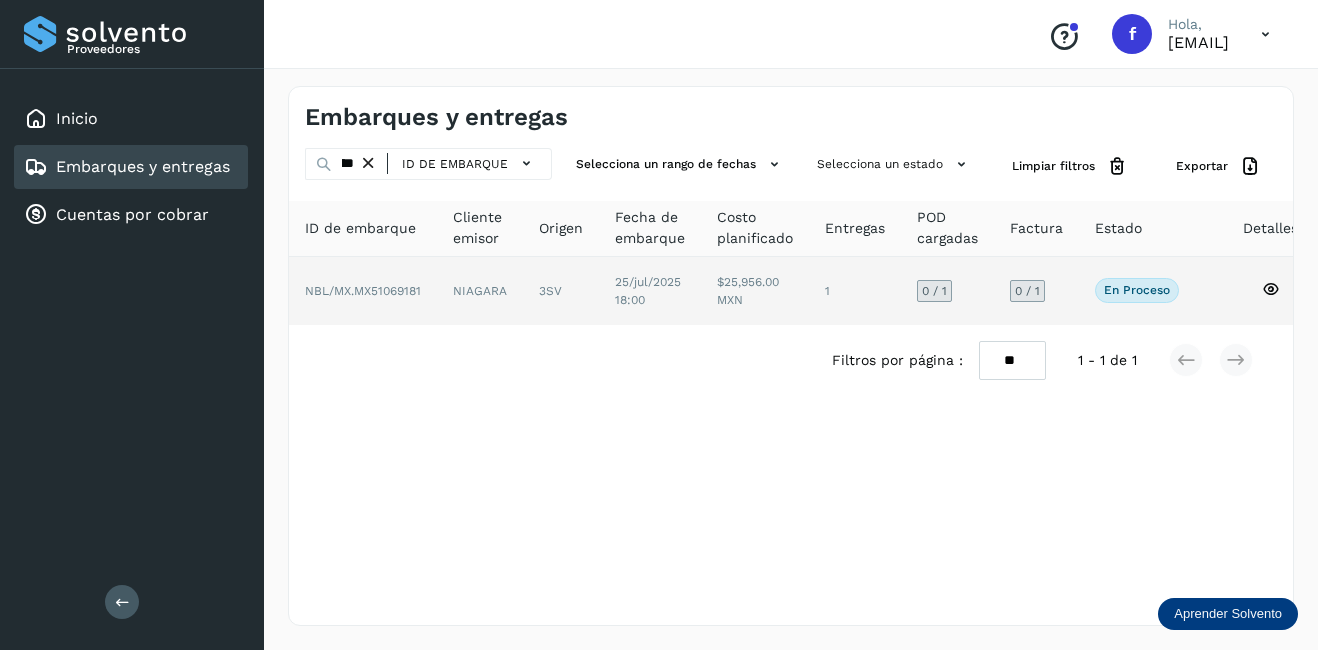 click on "25/jul/2025 18:00" 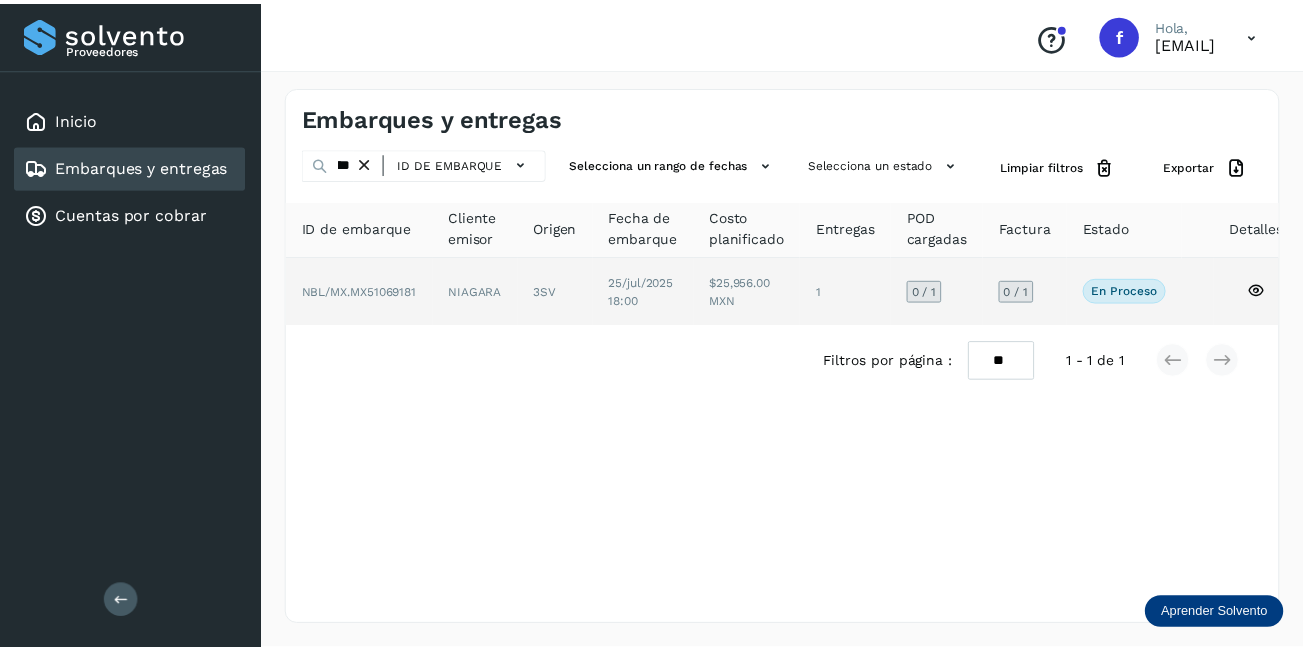 scroll, scrollTop: 0, scrollLeft: 0, axis: both 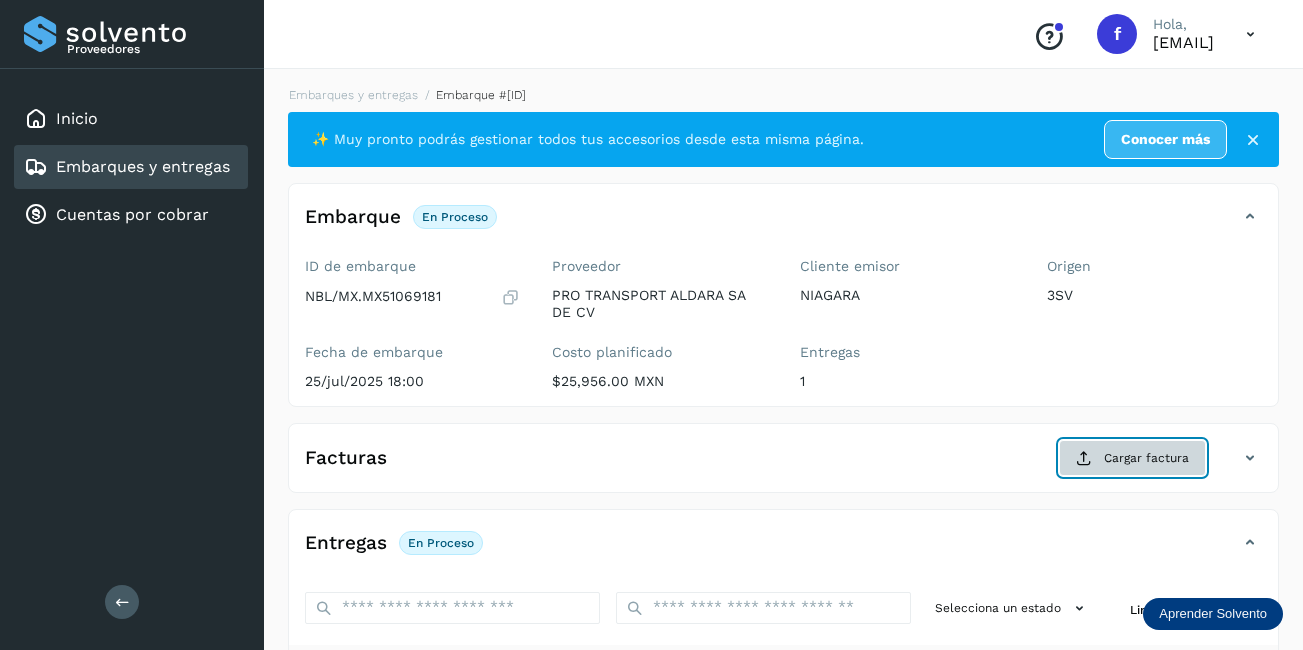 click on "Cargar factura" at bounding box center (1132, 458) 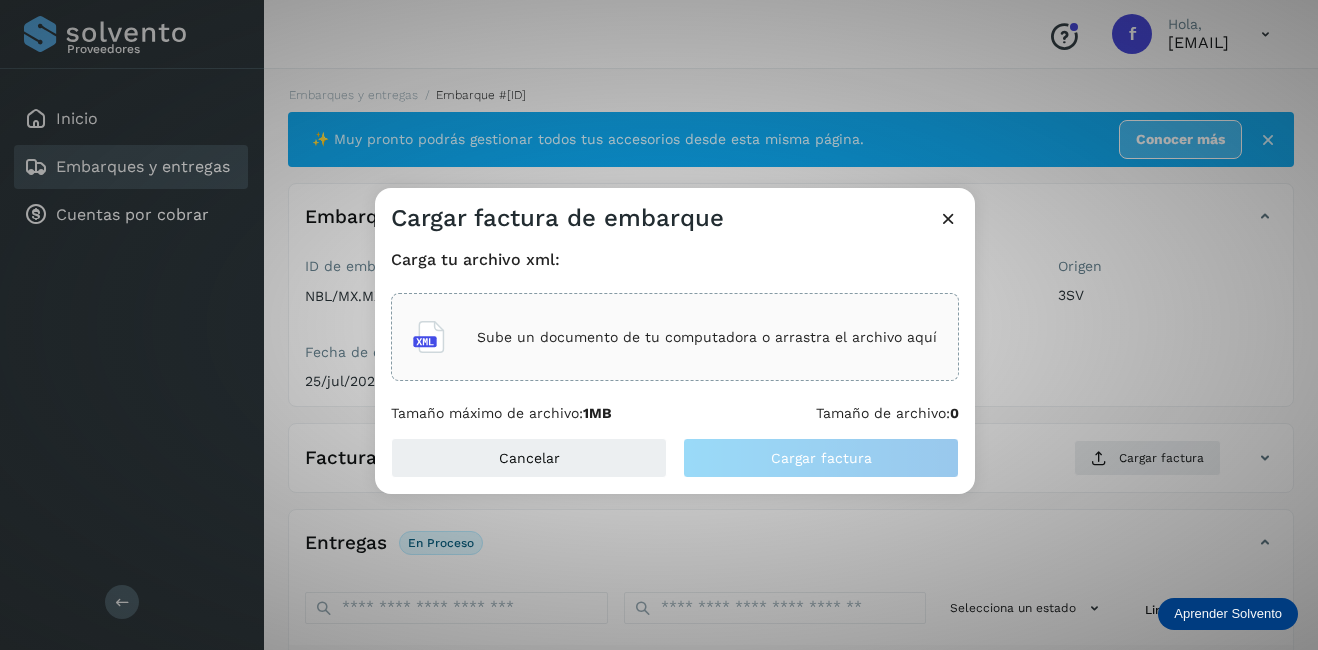 click on "Sube un documento de tu computadora o arrastra el archivo aquí" at bounding box center (707, 337) 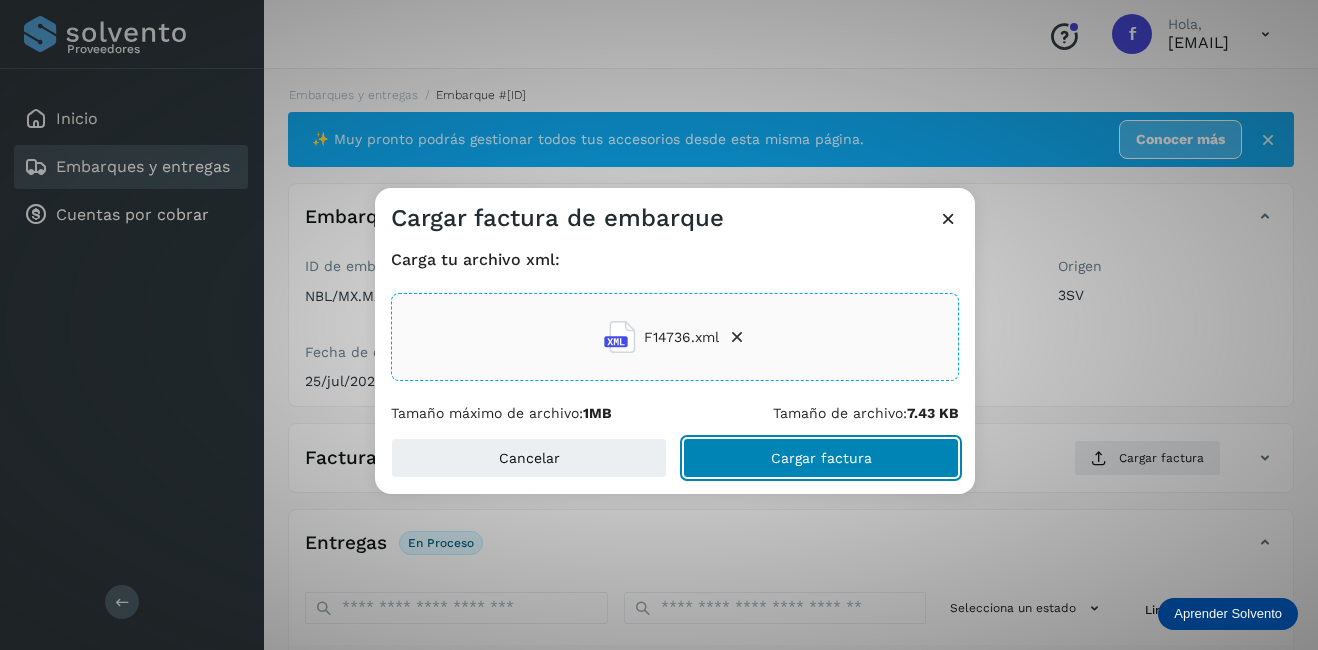 drag, startPoint x: 883, startPoint y: 446, endPoint x: 895, endPoint y: 447, distance: 12.0415945 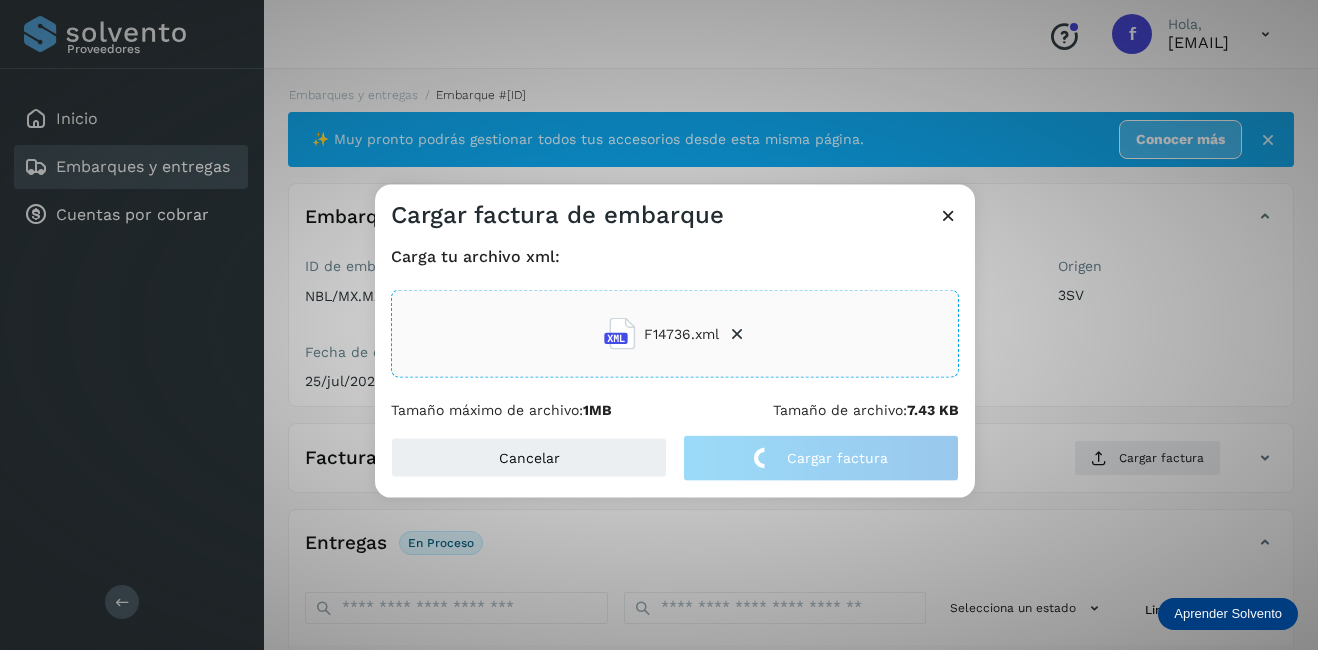 click on "Cargar factura de embarque Carga tu archivo xml: F14736.xml Tamaño máximo de archivo:  1MB Tamaño de archivo:  7.43 KB Cancelar Cargar factura" 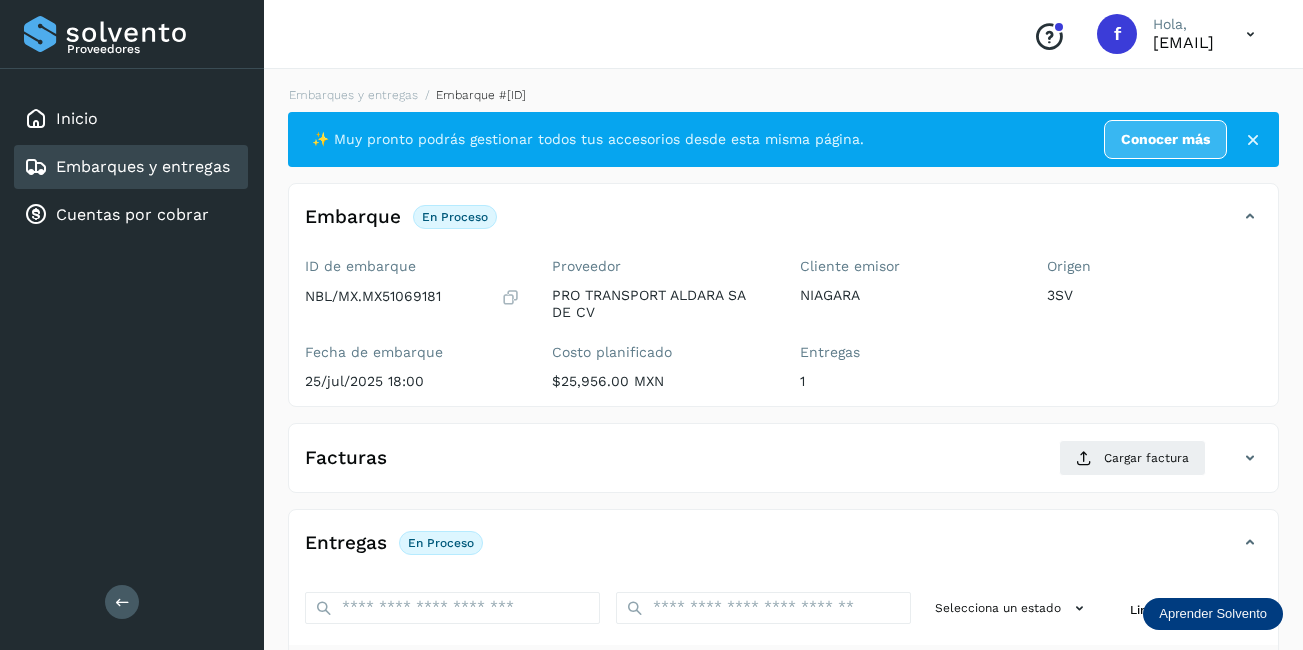 scroll, scrollTop: 313, scrollLeft: 0, axis: vertical 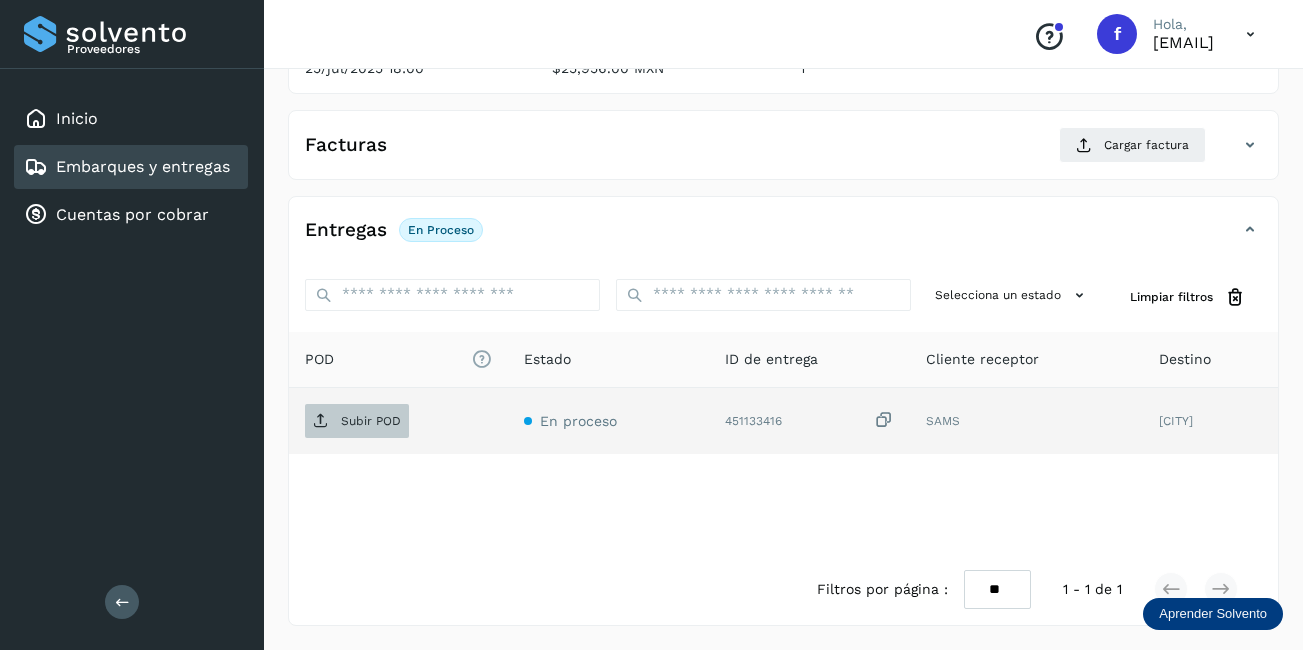 click on "Subir POD" at bounding box center (371, 421) 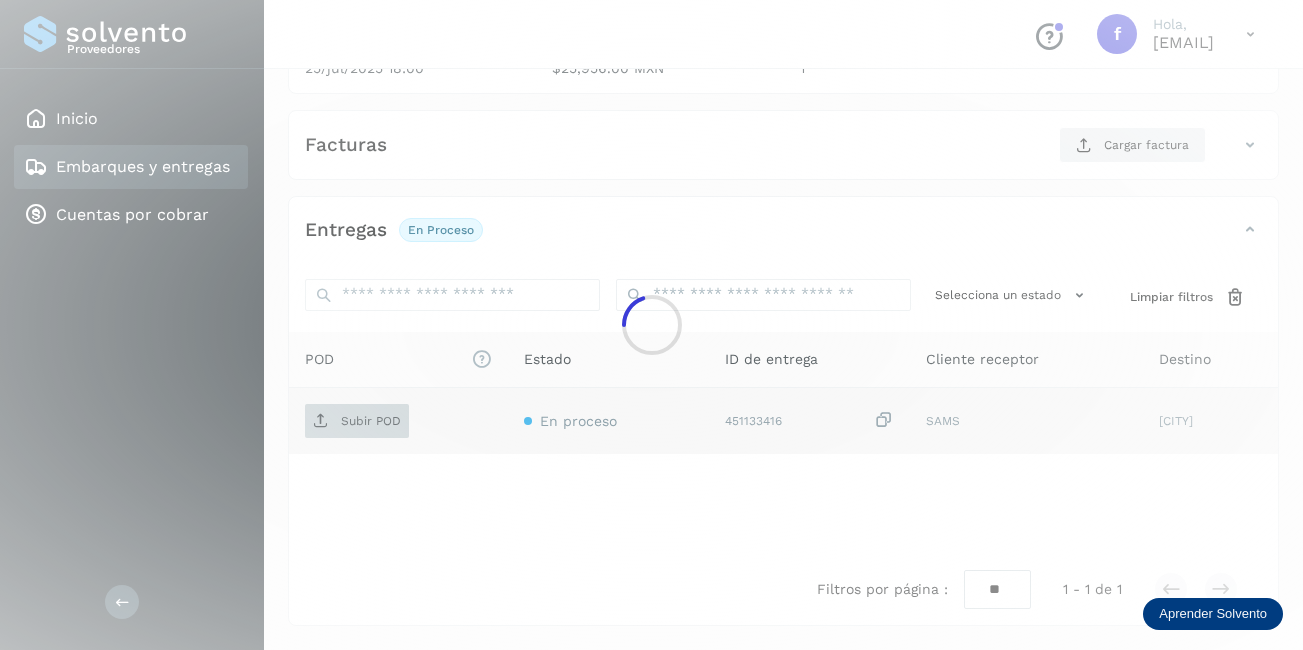 scroll, scrollTop: 311, scrollLeft: 0, axis: vertical 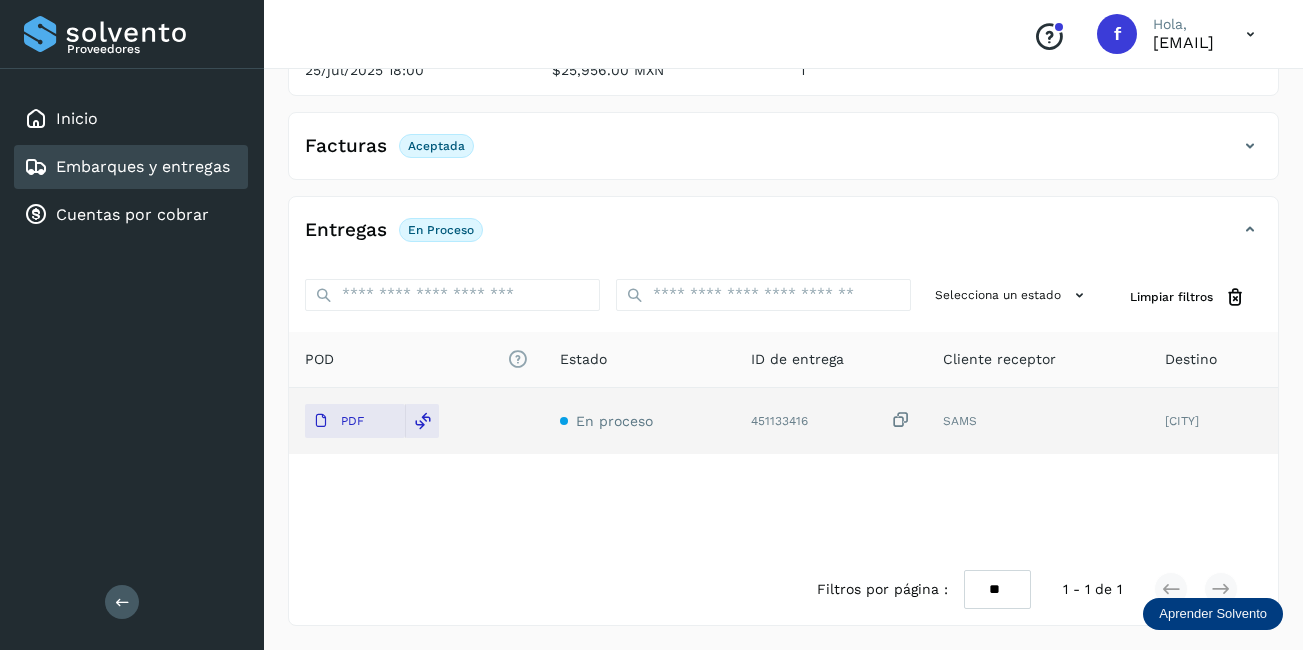 click on "Embarques y entregas" at bounding box center [143, 166] 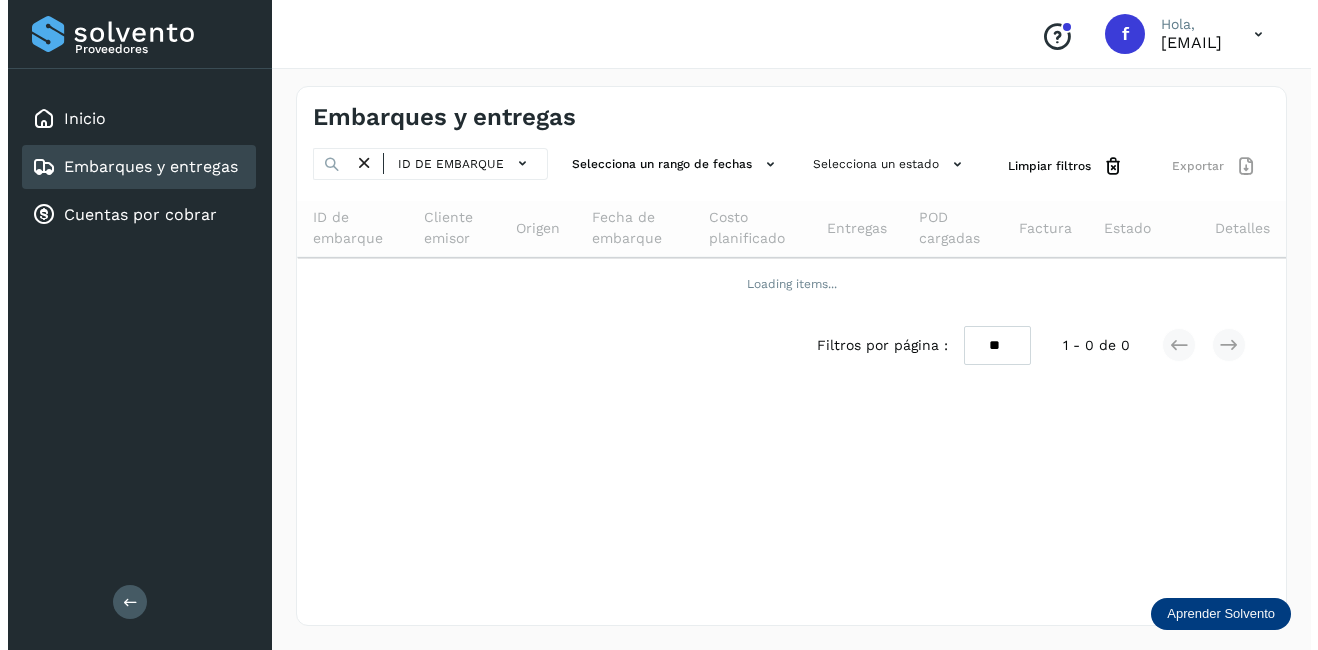 scroll, scrollTop: 0, scrollLeft: 0, axis: both 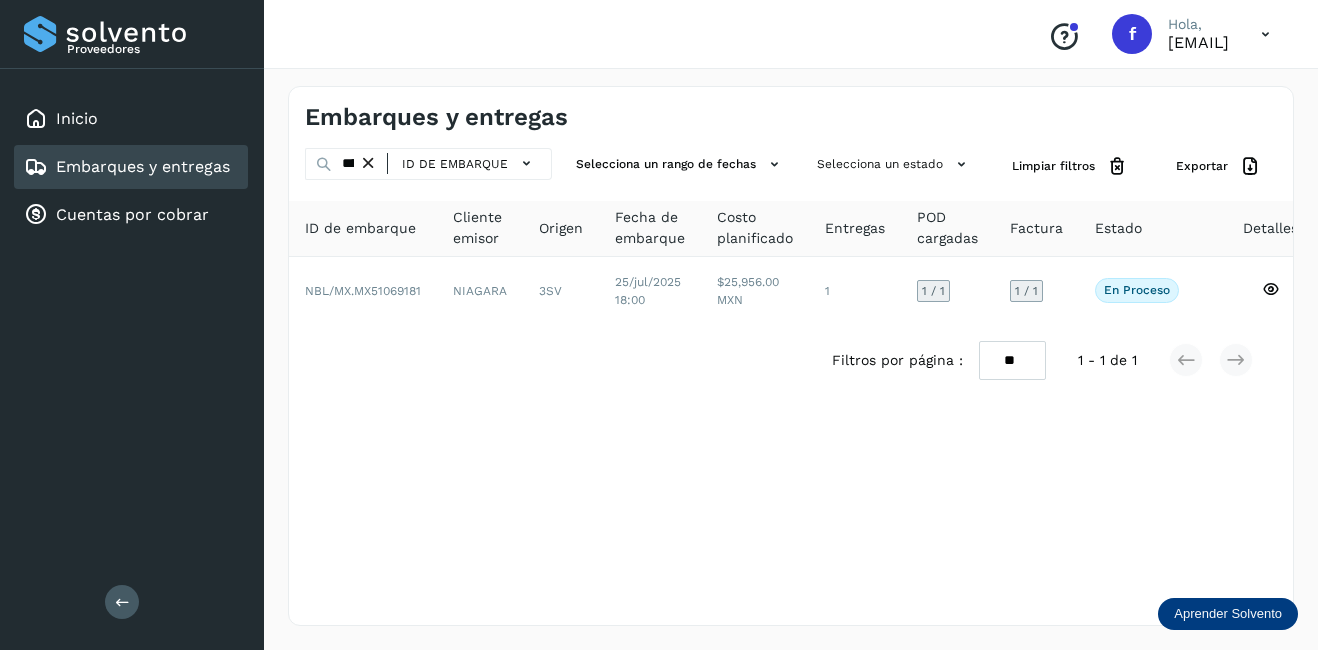 click at bounding box center (368, 163) 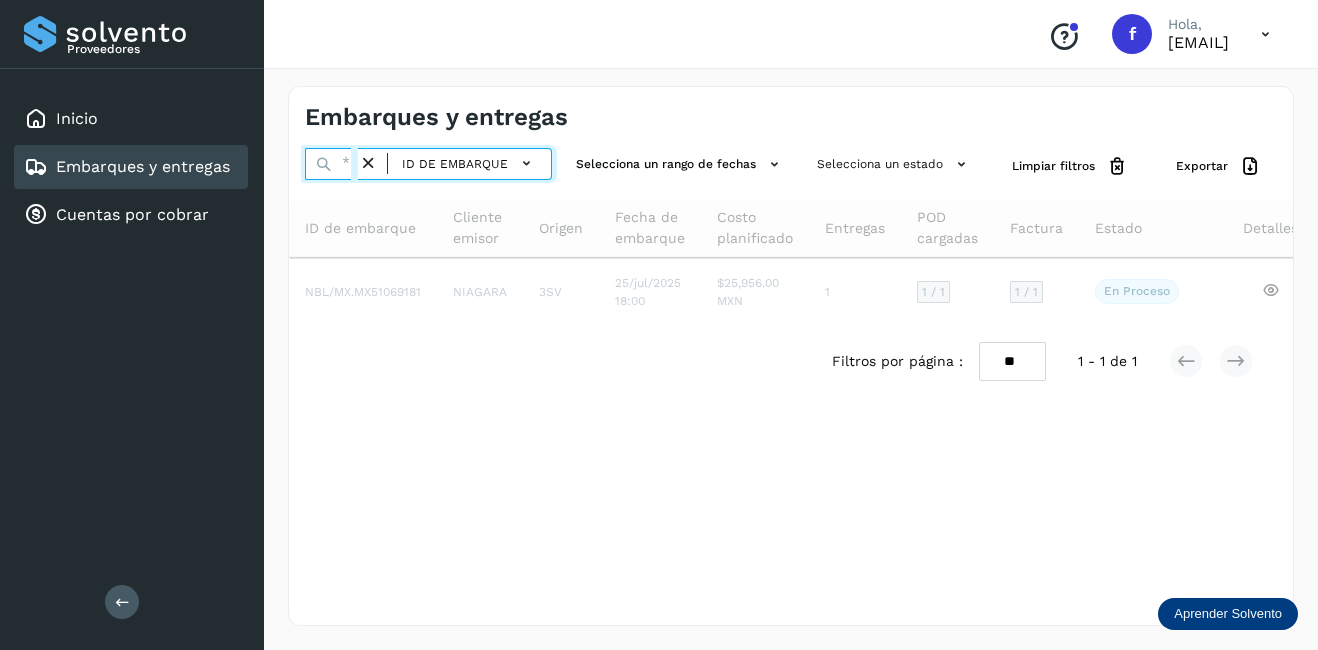 click at bounding box center [331, 164] 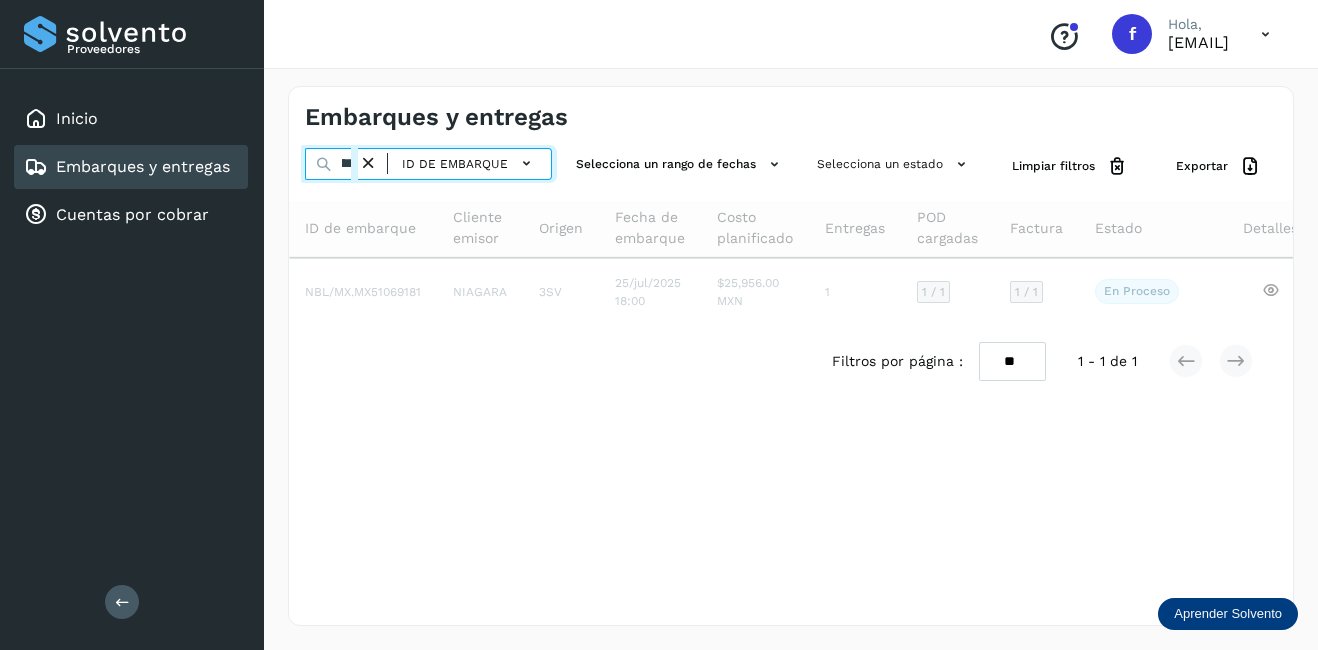 scroll, scrollTop: 0, scrollLeft: 54, axis: horizontal 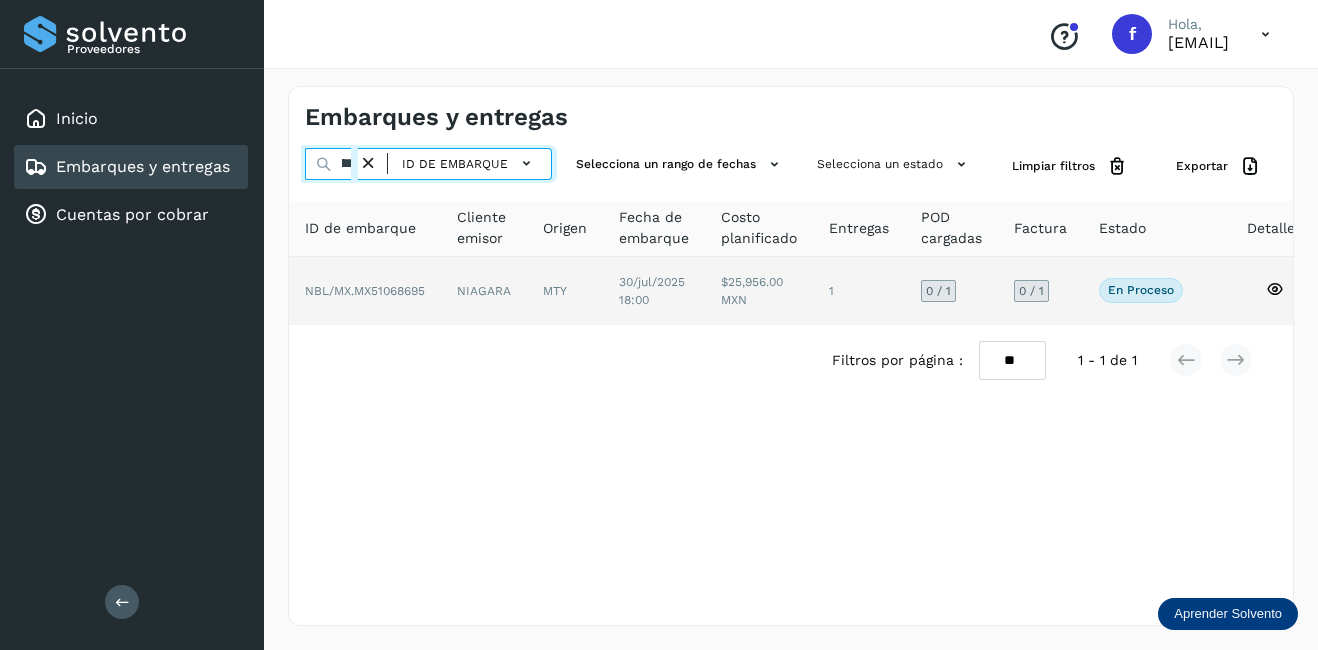 type on "********" 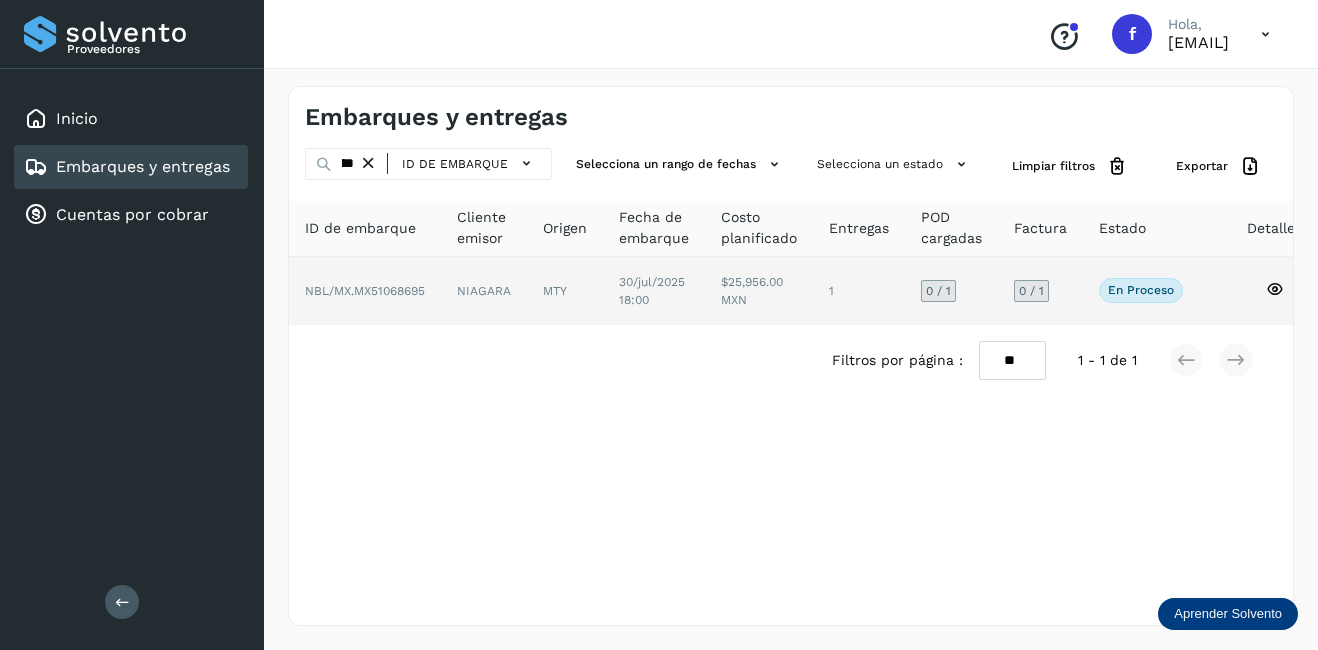click on "NIAGARA" 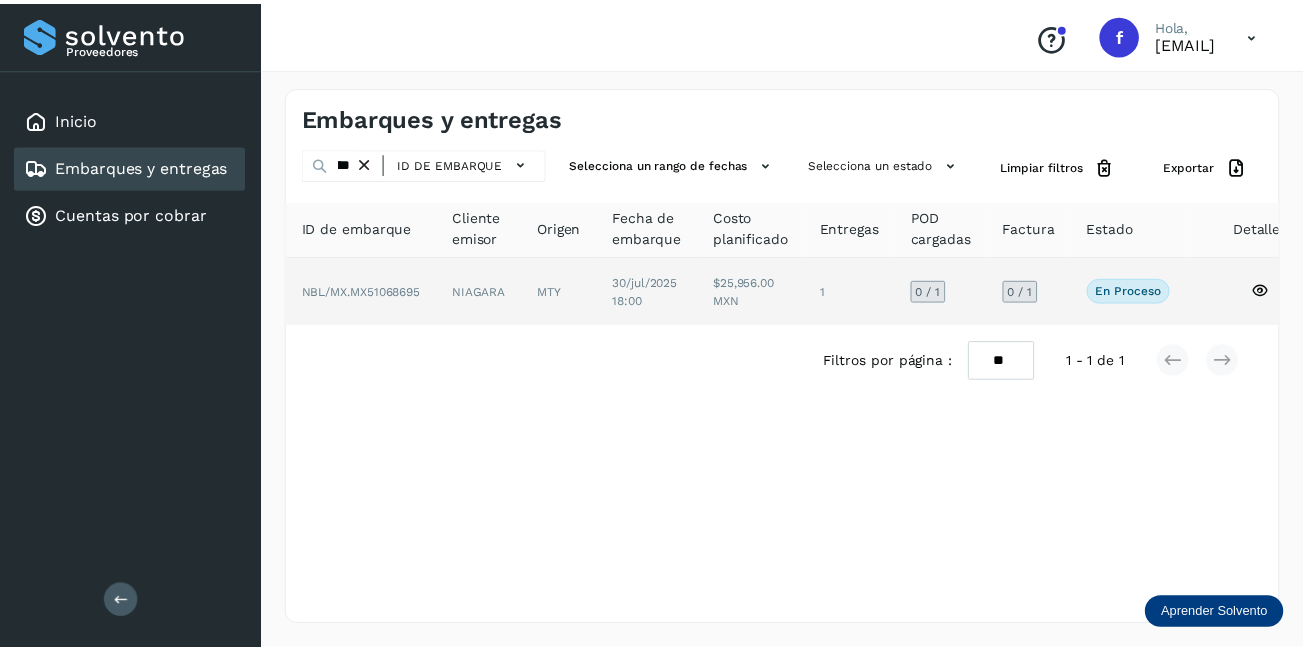 scroll, scrollTop: 0, scrollLeft: 0, axis: both 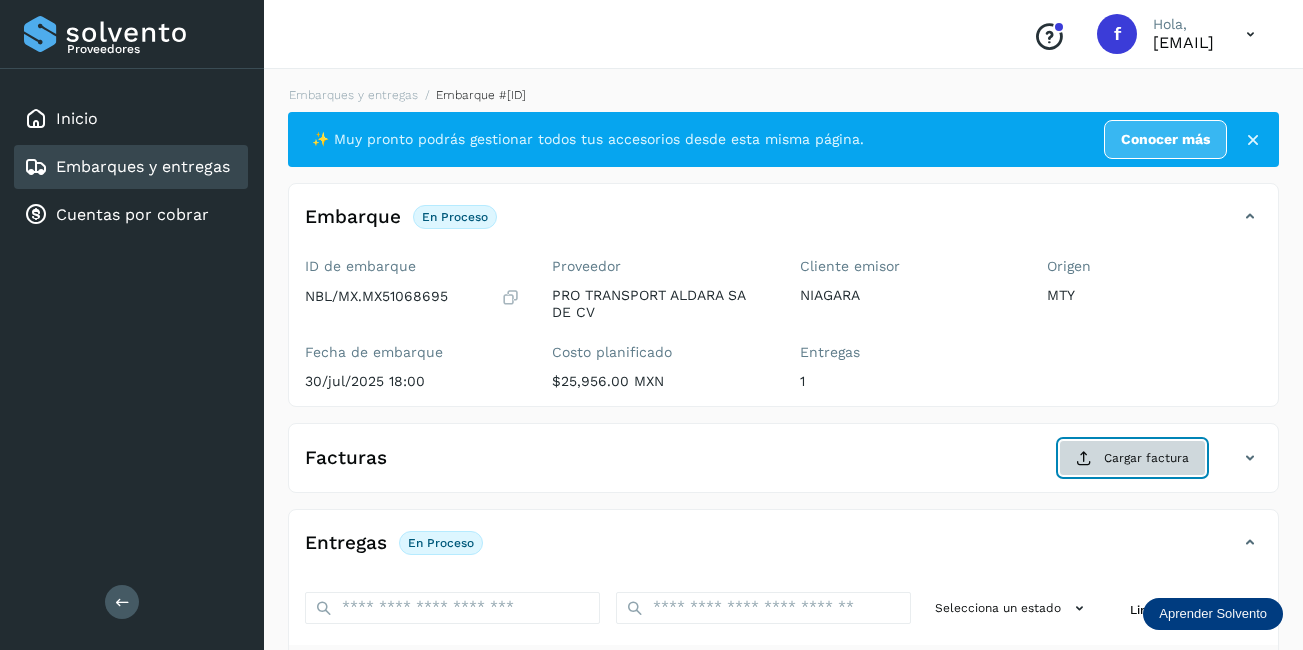 click on "Cargar factura" at bounding box center (1132, 458) 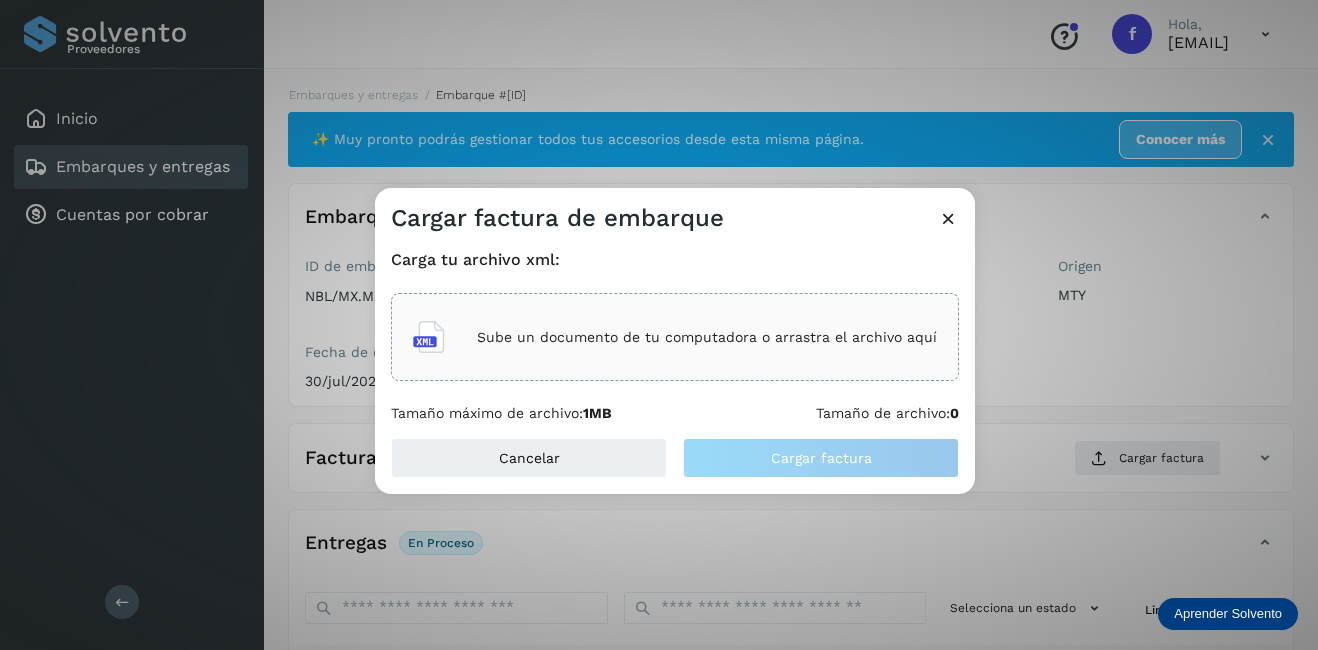 click on "Sube un documento de tu computadora o arrastra el archivo aquí" at bounding box center [707, 337] 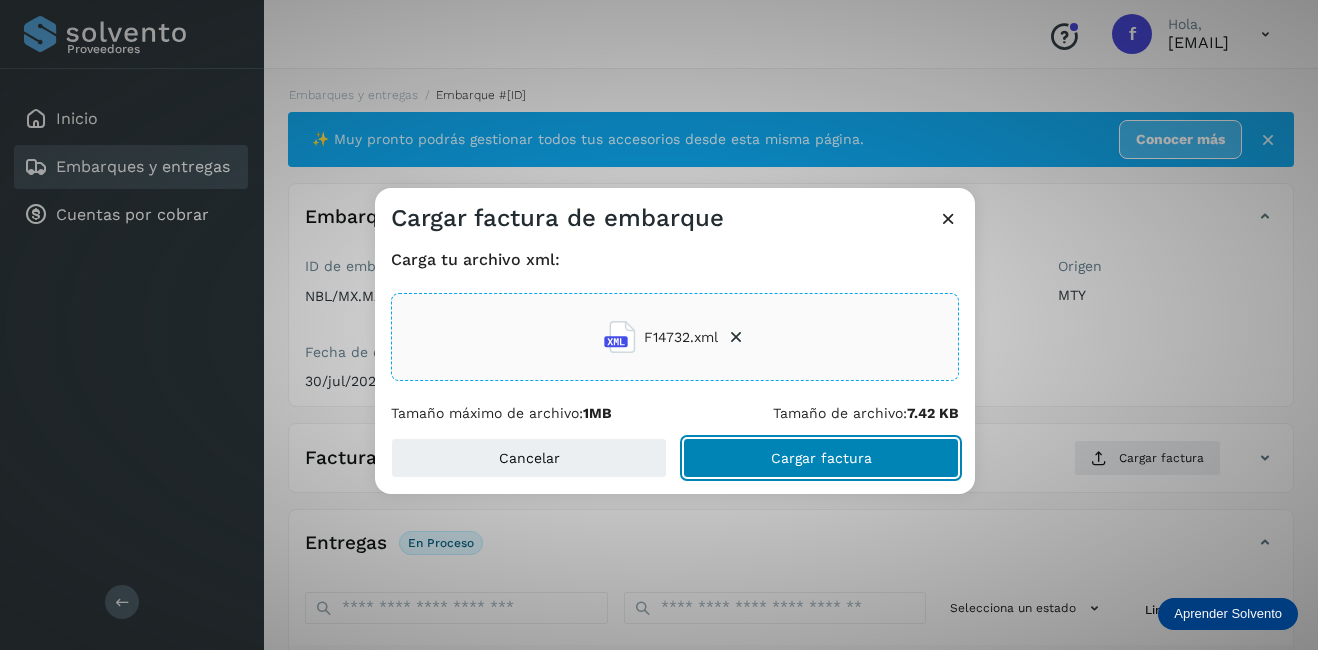 click on "Cargar factura" 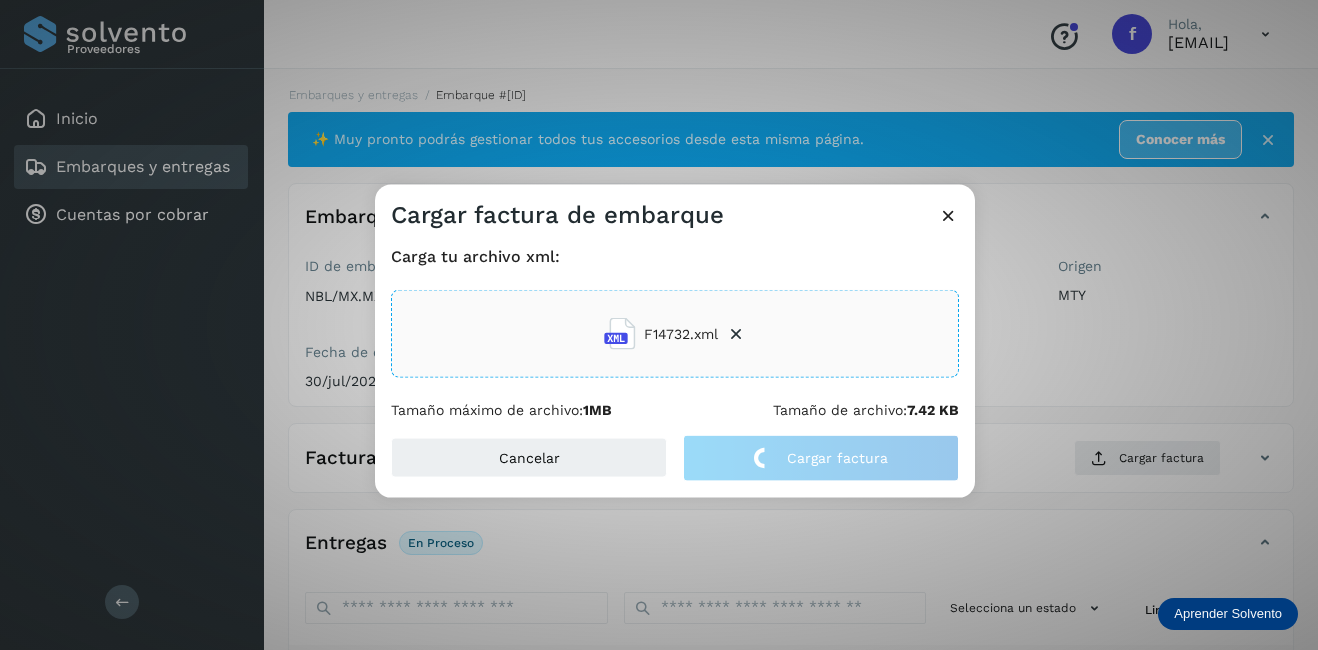 click on "Cargar factura de embarque Carga tu archivo xml: F14732.xml Tamaño máximo de archivo:  1MB Tamaño de archivo:  7.42 KB Cancelar Cargar factura" 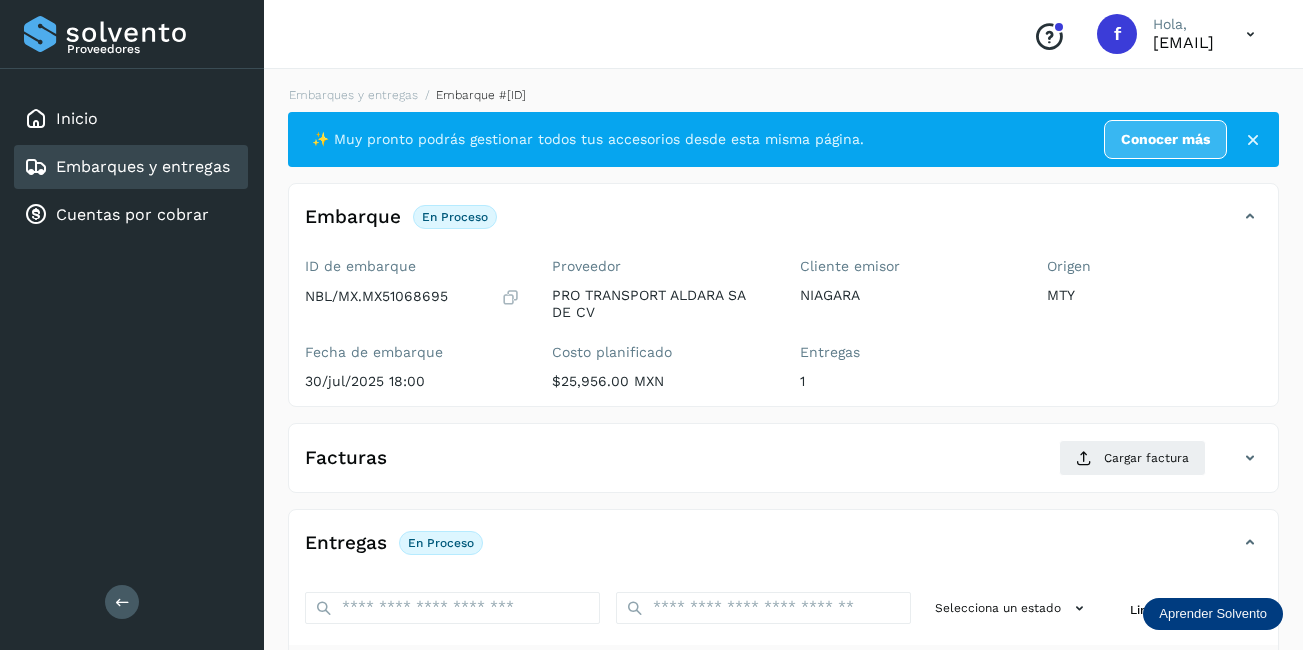 scroll, scrollTop: 313, scrollLeft: 0, axis: vertical 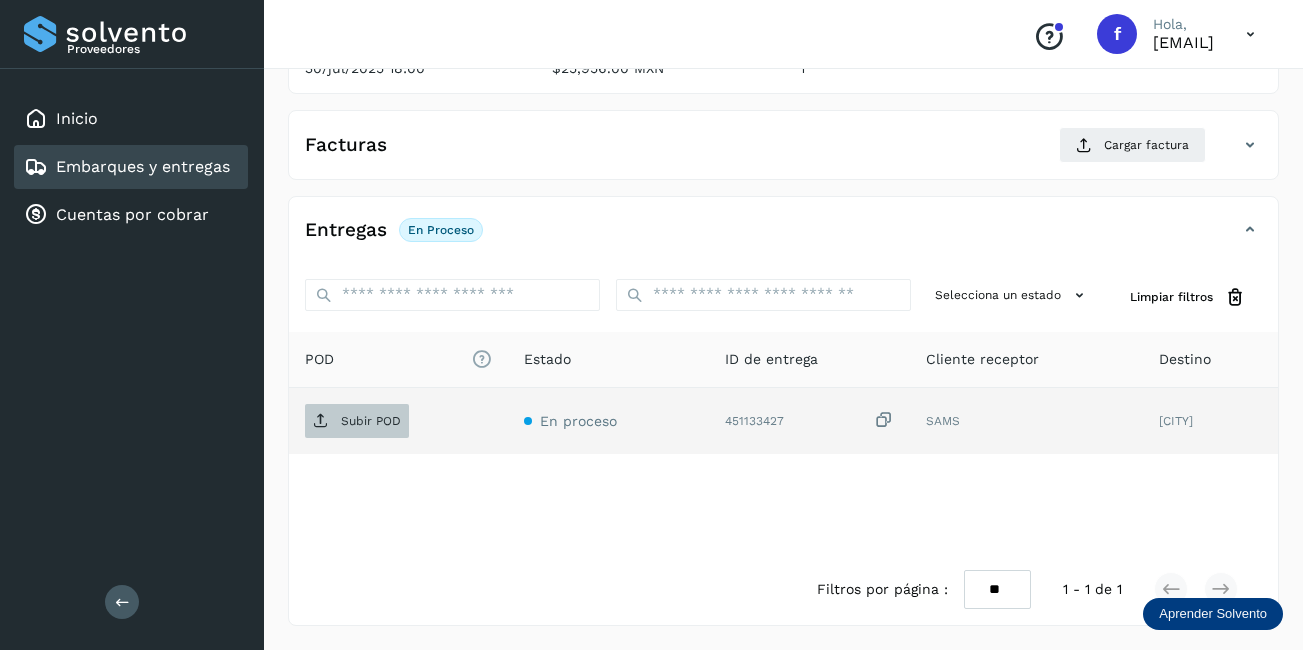 click on "Subir POD" at bounding box center [371, 421] 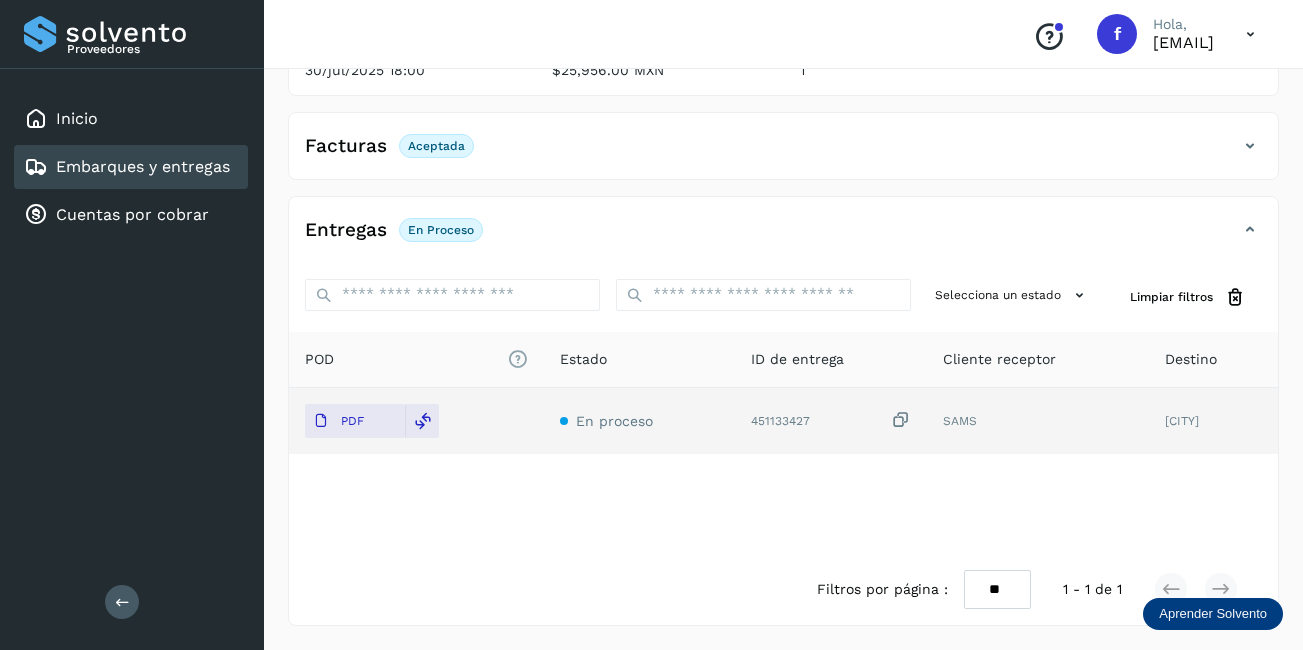 scroll, scrollTop: 311, scrollLeft: 0, axis: vertical 